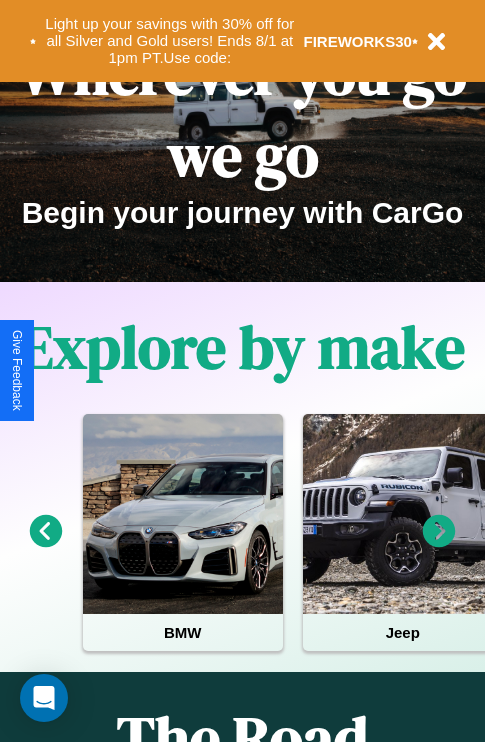 scroll, scrollTop: 308, scrollLeft: 0, axis: vertical 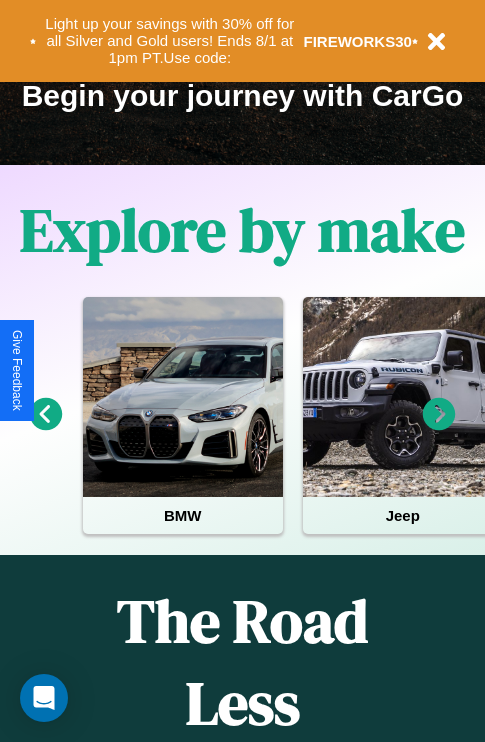 click 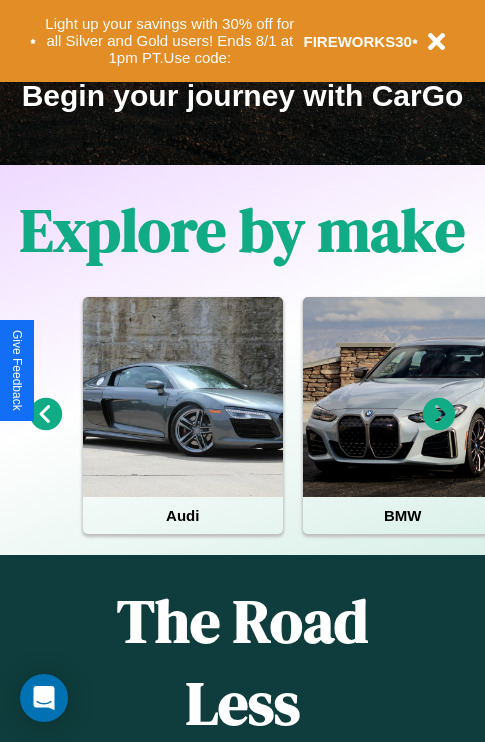 click 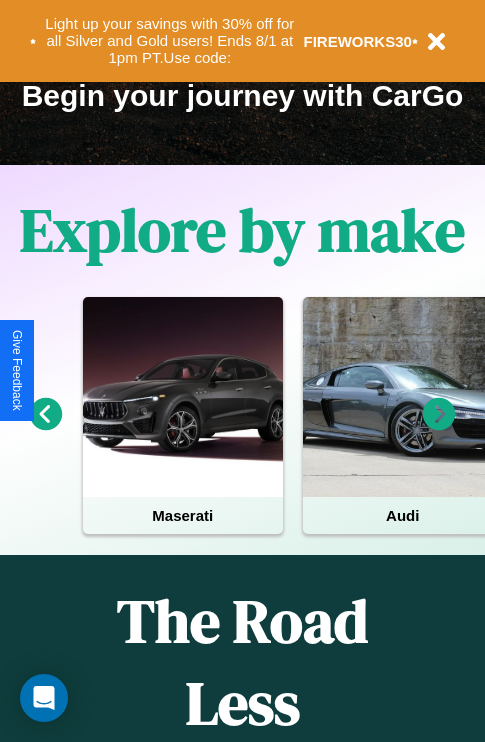 click 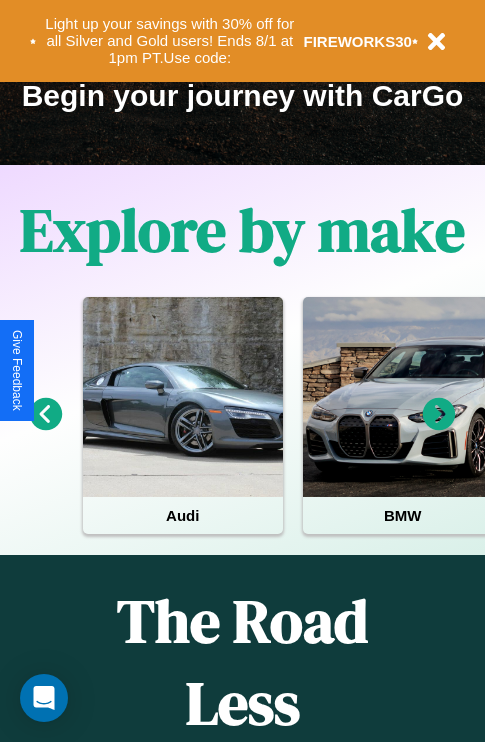 click 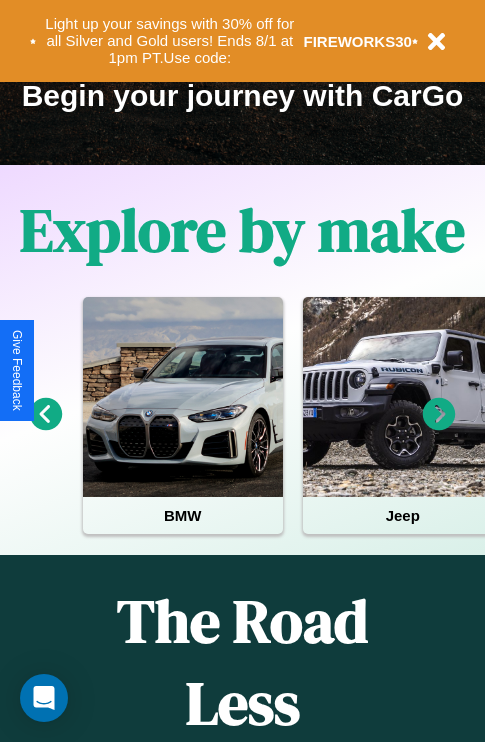 click 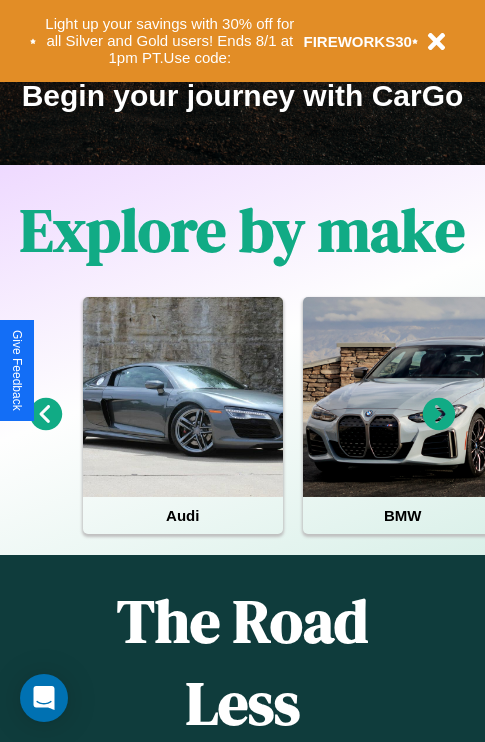 scroll, scrollTop: 817, scrollLeft: 0, axis: vertical 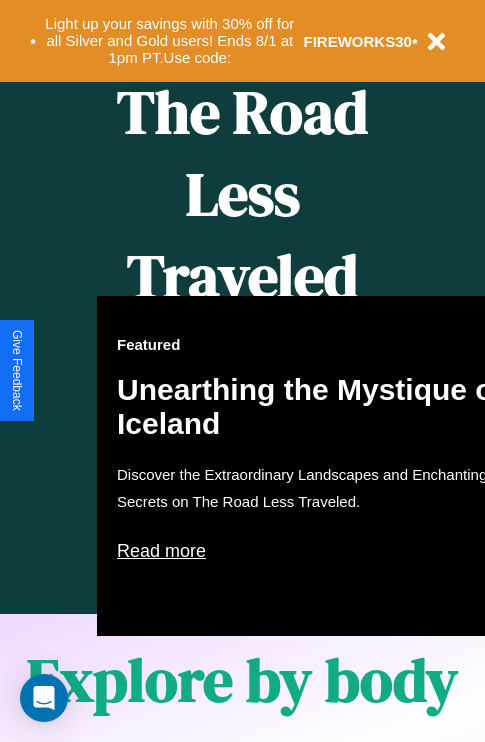click on "Featured Unearthing the Mystique of Iceland Discover the Extraordinary Landscapes and Enchanting Secrets on The Road Less Traveled. Read more" at bounding box center [317, 466] 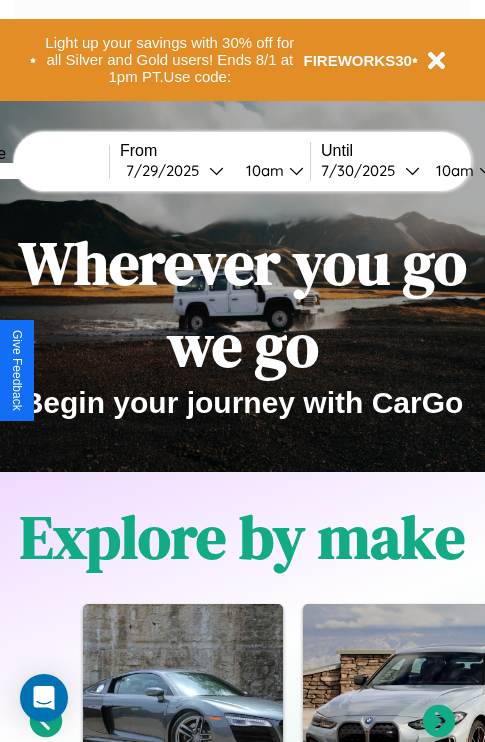 scroll, scrollTop: 0, scrollLeft: 0, axis: both 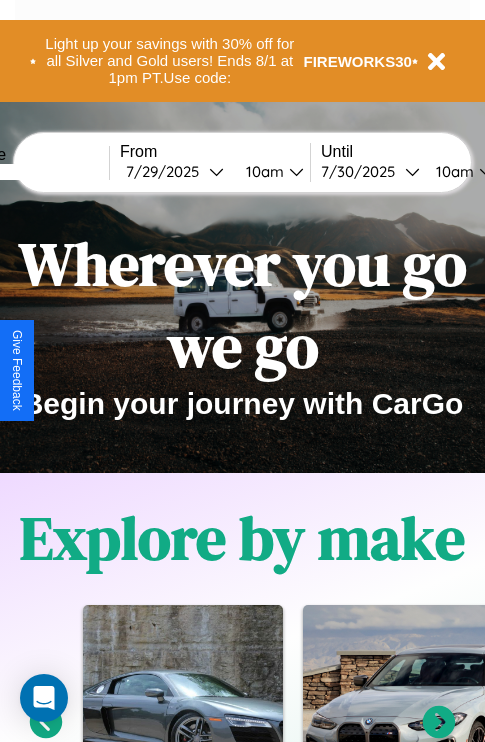 click at bounding box center [34, 172] 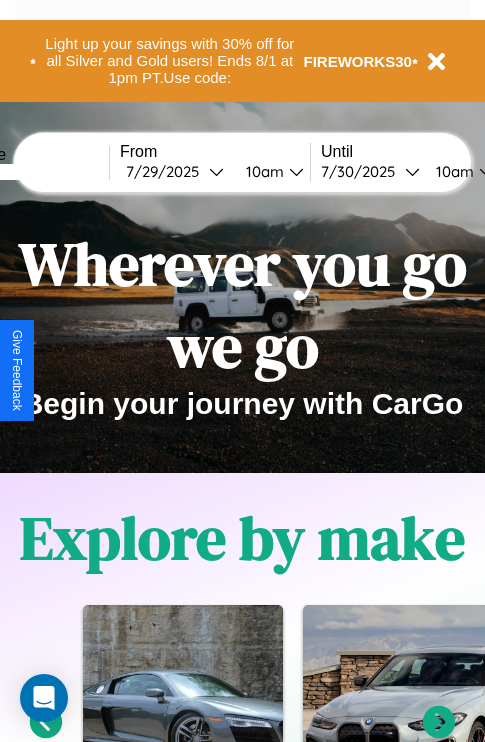 type on "******" 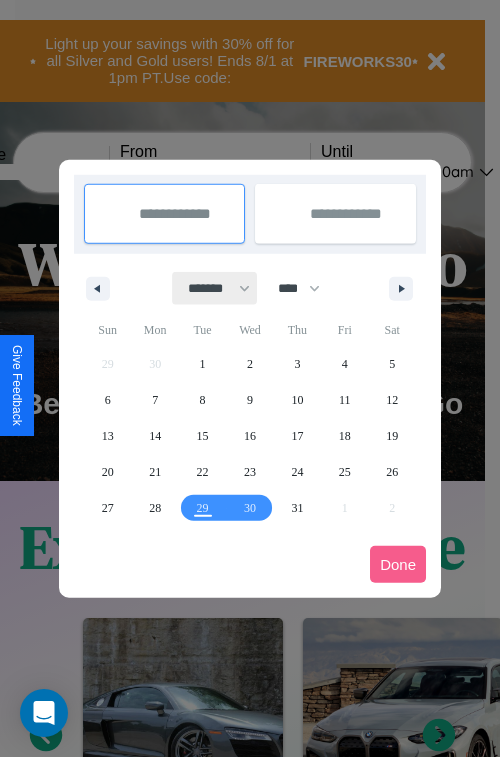 click on "******* ******** ***** ***** *** **** **** ****** ********* ******* ******** ********" at bounding box center (215, 288) 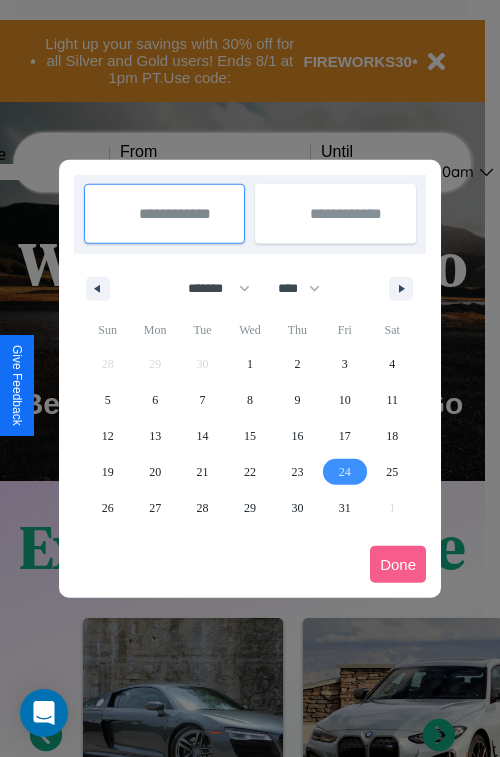 click on "24" at bounding box center (345, 472) 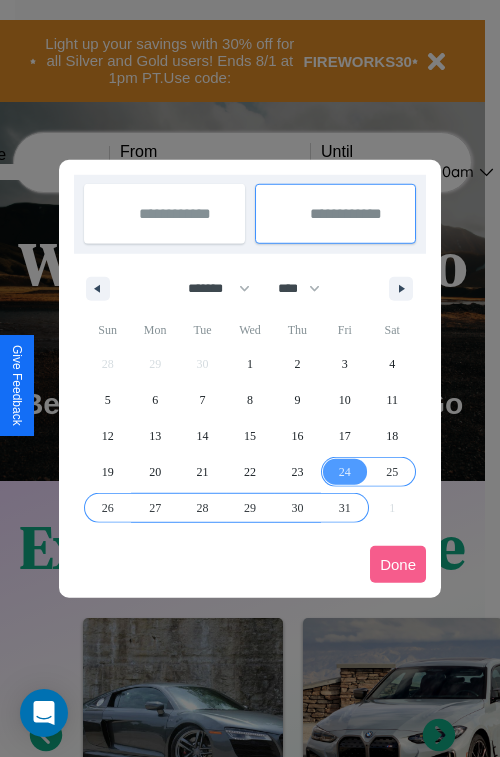 click on "31" at bounding box center (345, 508) 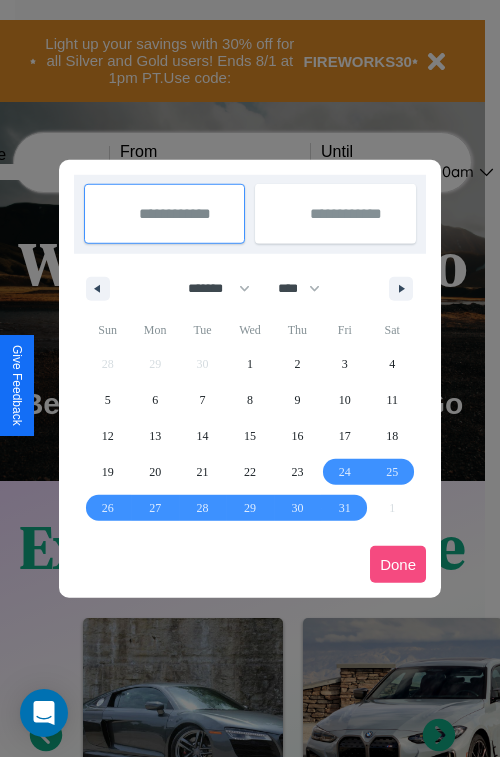 click on "Done" at bounding box center [398, 564] 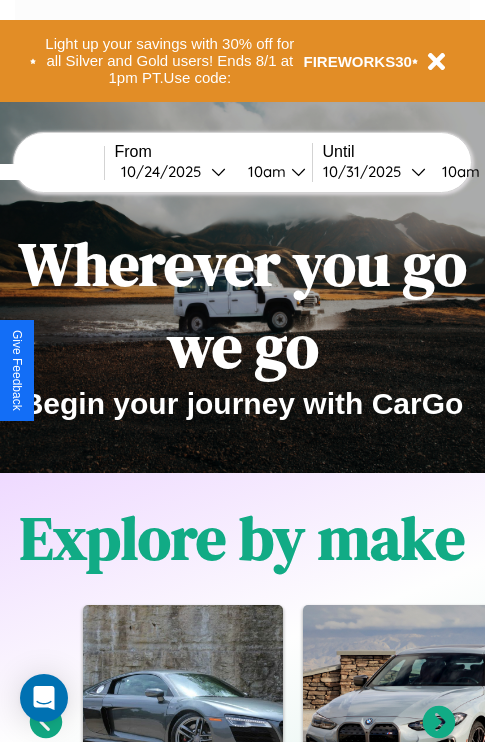 scroll, scrollTop: 0, scrollLeft: 82, axis: horizontal 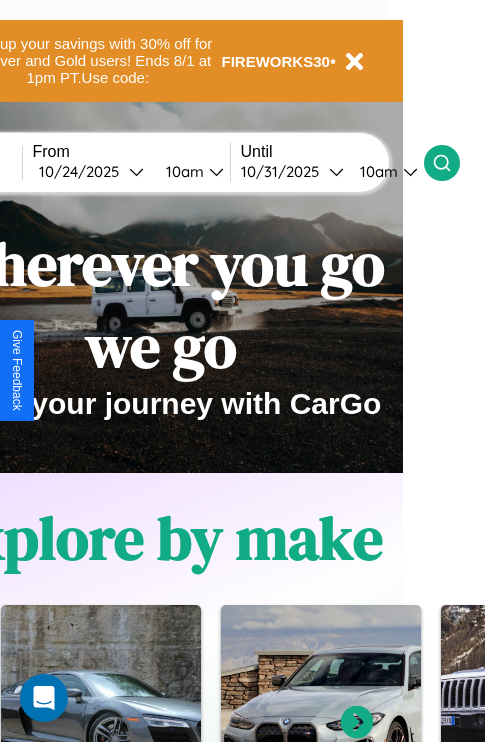 click 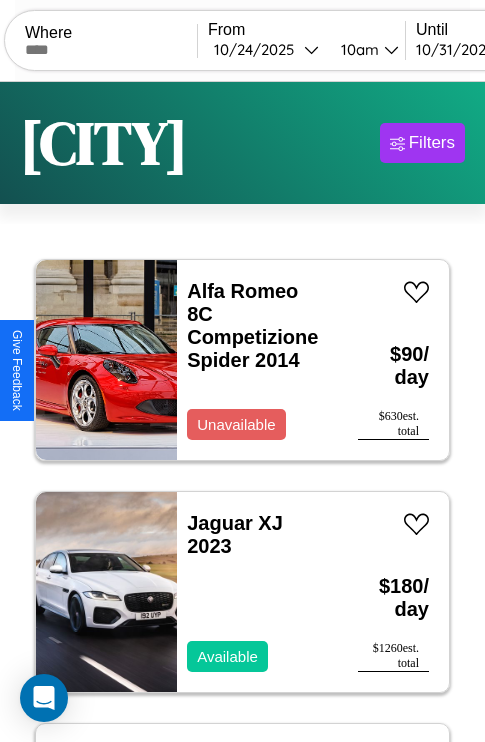 scroll, scrollTop: 95, scrollLeft: 0, axis: vertical 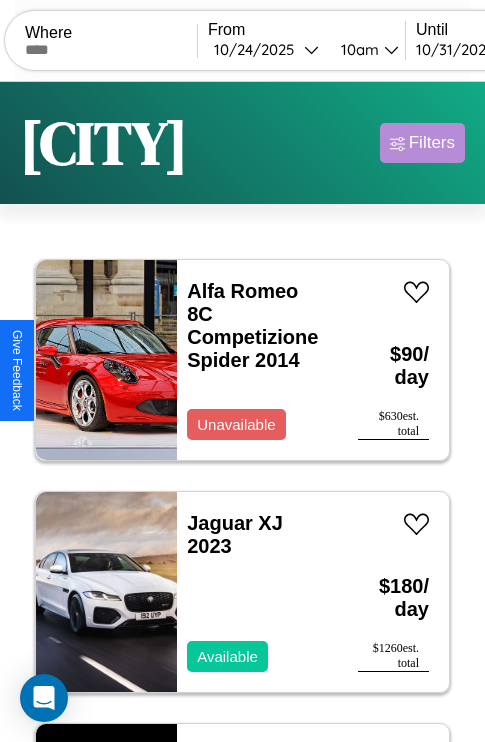 click on "Filters" at bounding box center [432, 143] 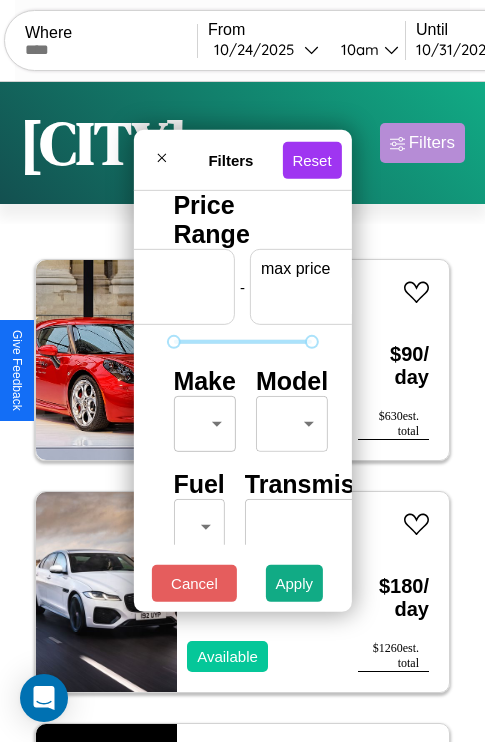 scroll, scrollTop: 0, scrollLeft: 124, axis: horizontal 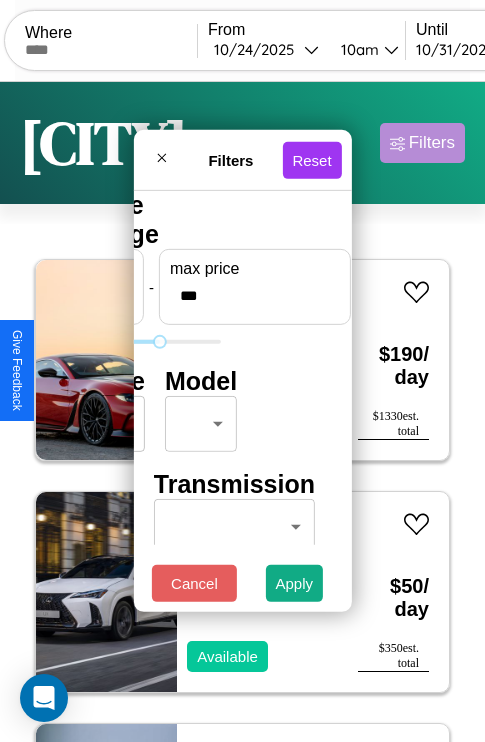type on "***" 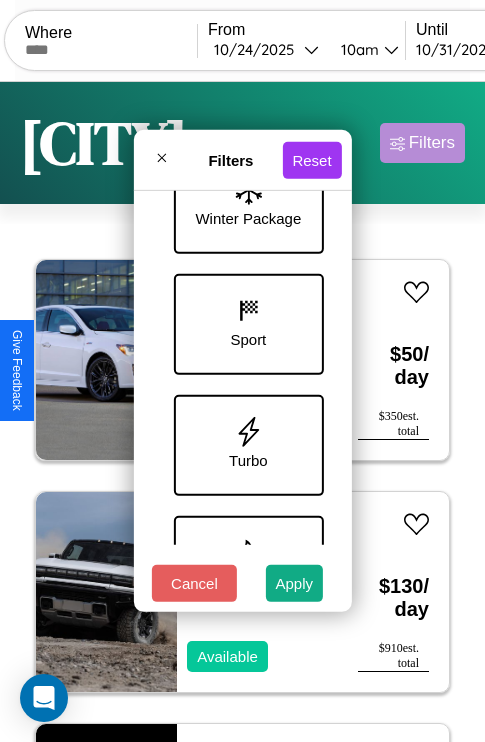 scroll, scrollTop: 1014, scrollLeft: 0, axis: vertical 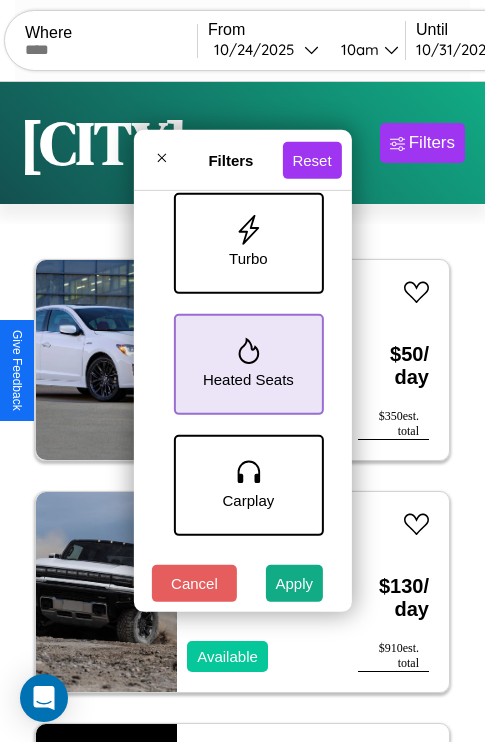 type on "**" 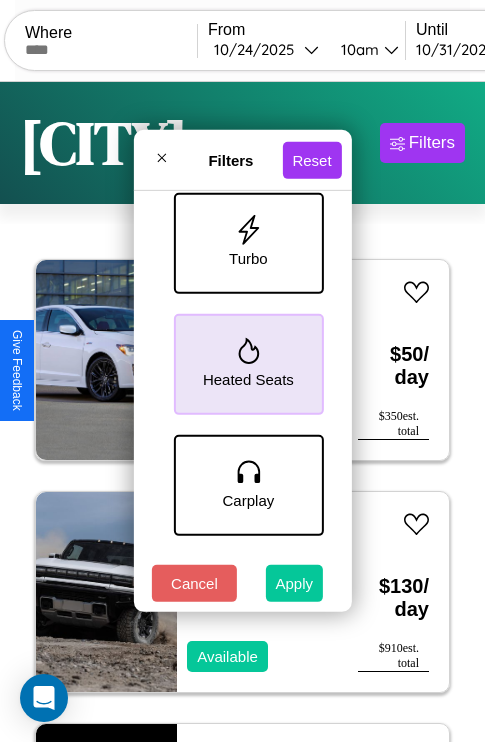click on "Apply" at bounding box center [295, 583] 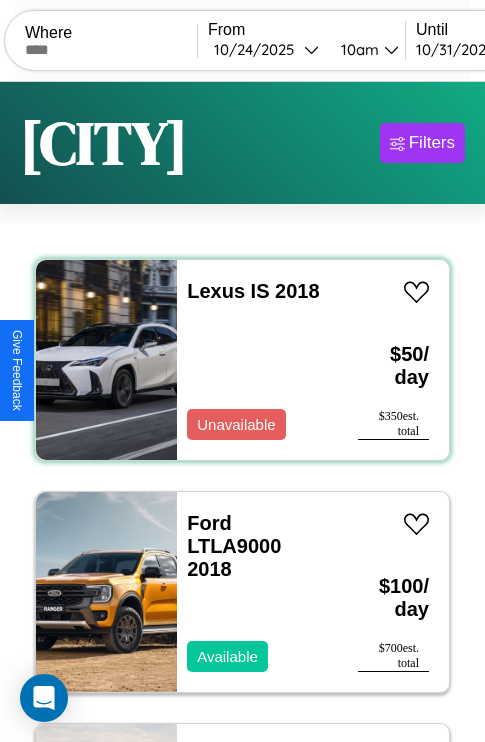 click on "Lexus   IS   2018 Unavailable" at bounding box center [257, 360] 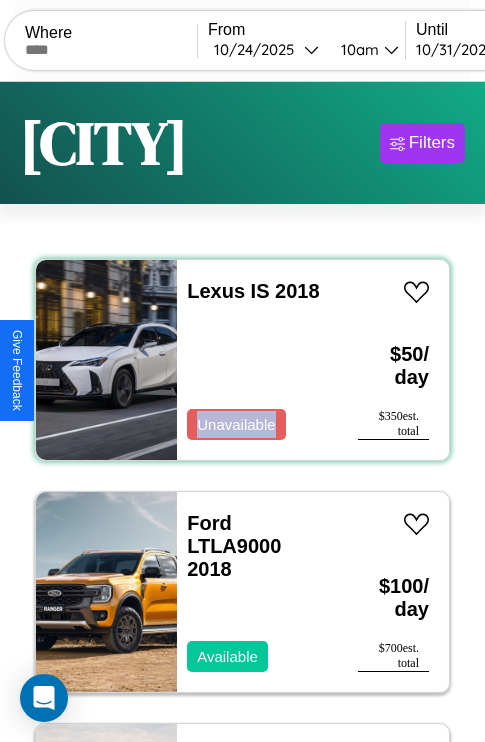 click on "Lexus   IS   2018 Unavailable" at bounding box center (257, 360) 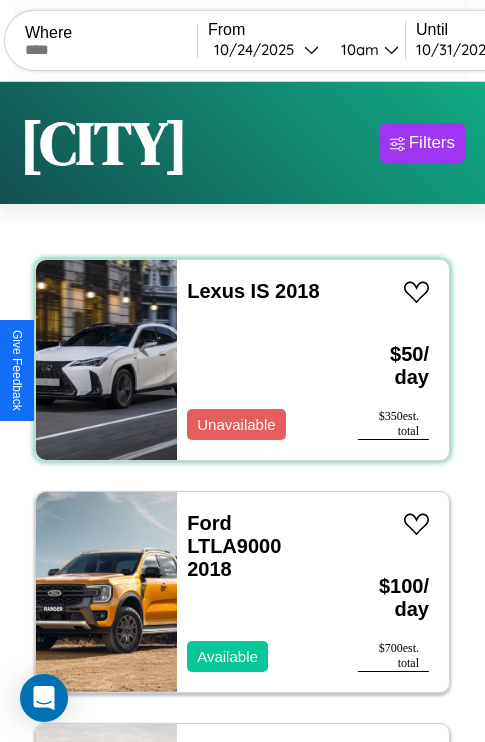 click on "Lexus   IS   2018 Unavailable" at bounding box center (257, 360) 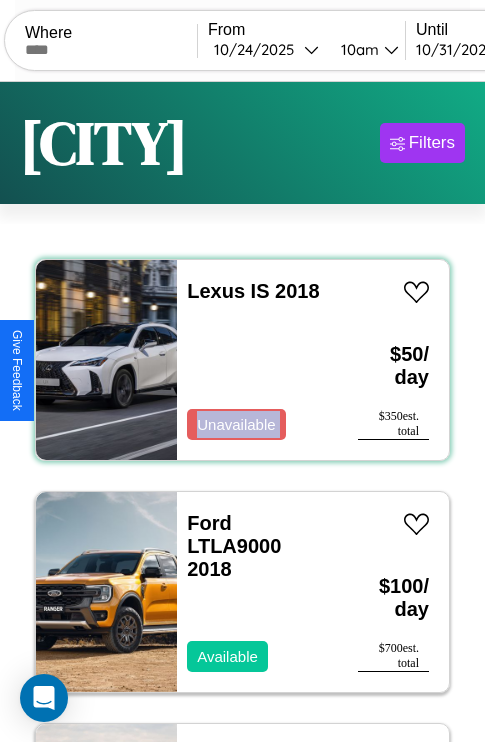 click on "Lexus   IS   2018 Unavailable" at bounding box center (257, 360) 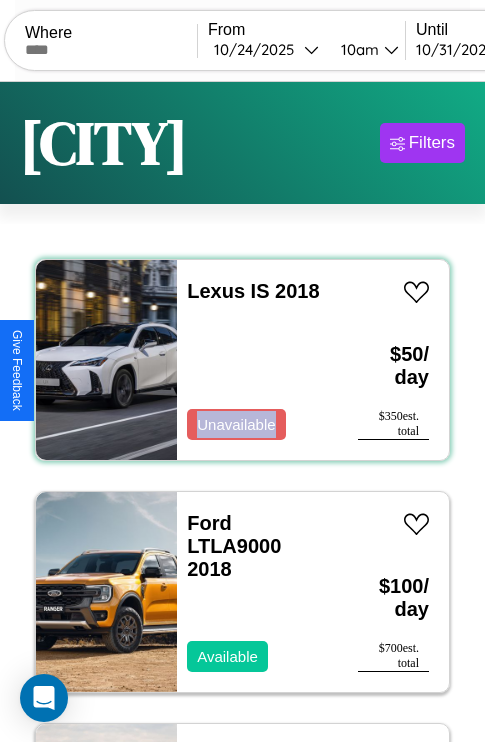 click on "Lexus   IS   2018 Unavailable" at bounding box center [257, 360] 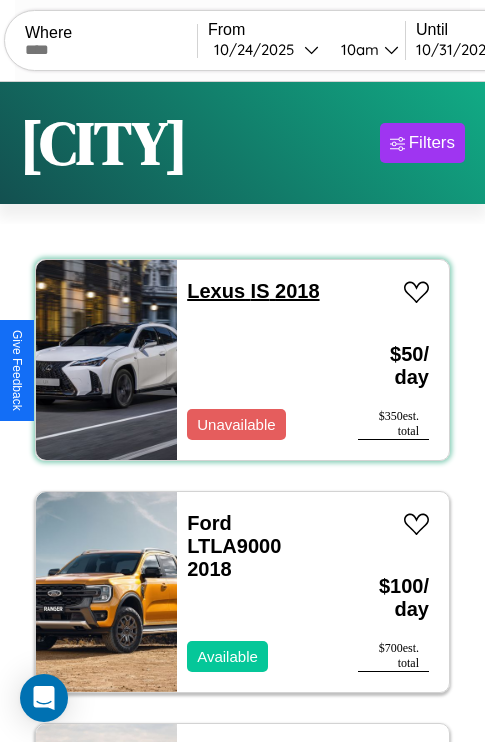 click on "Lexus   IS   2018" at bounding box center [253, 291] 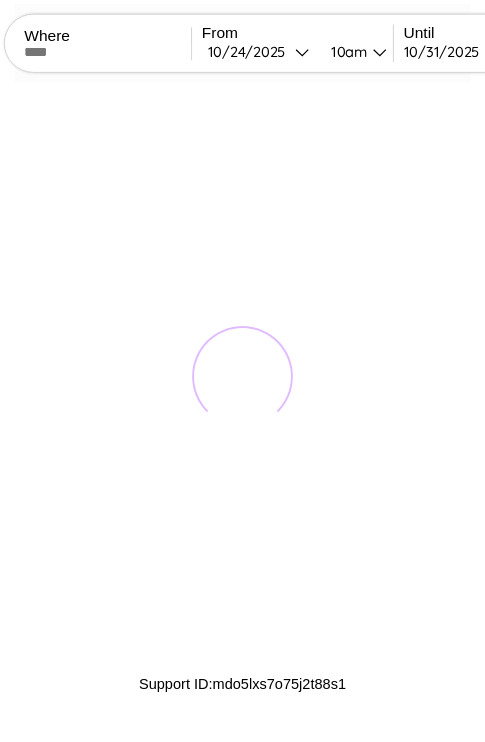 scroll, scrollTop: 0, scrollLeft: 0, axis: both 